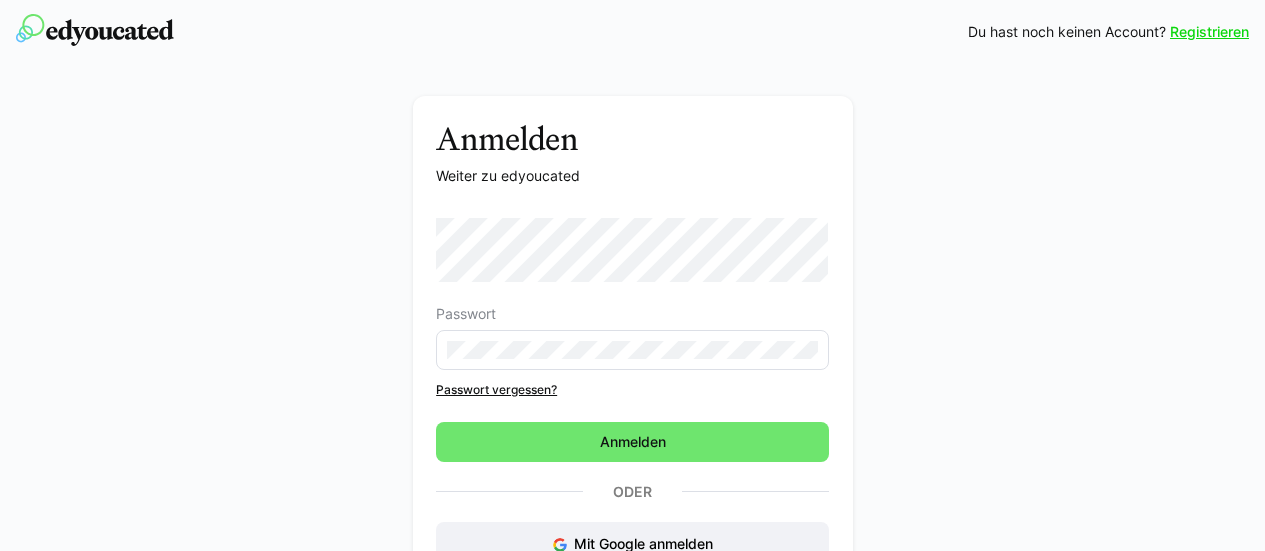 scroll, scrollTop: 0, scrollLeft: 0, axis: both 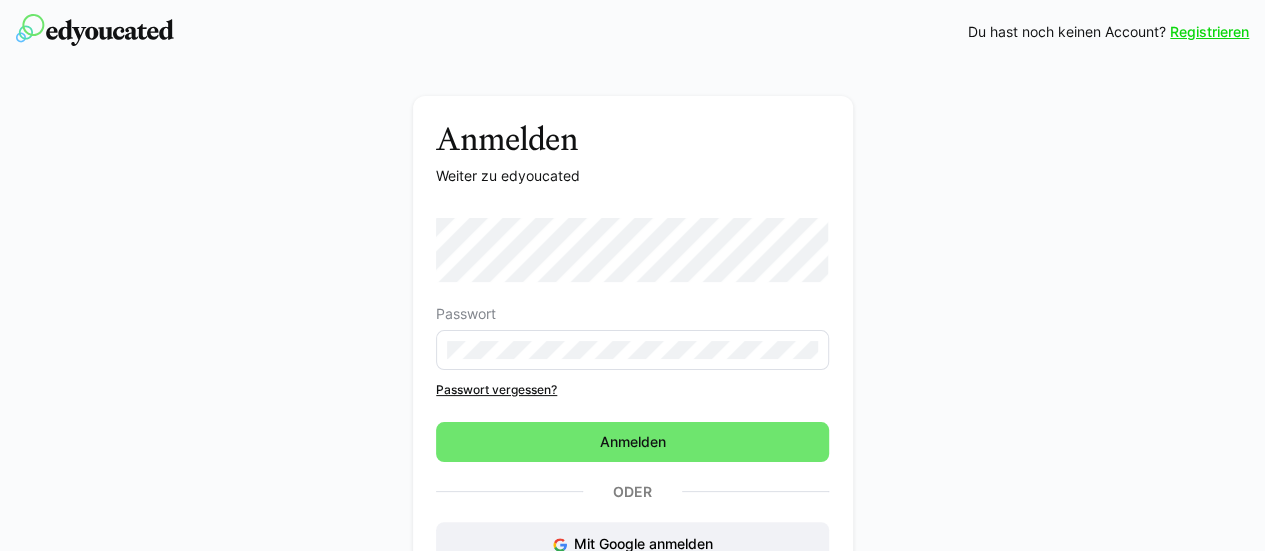 click 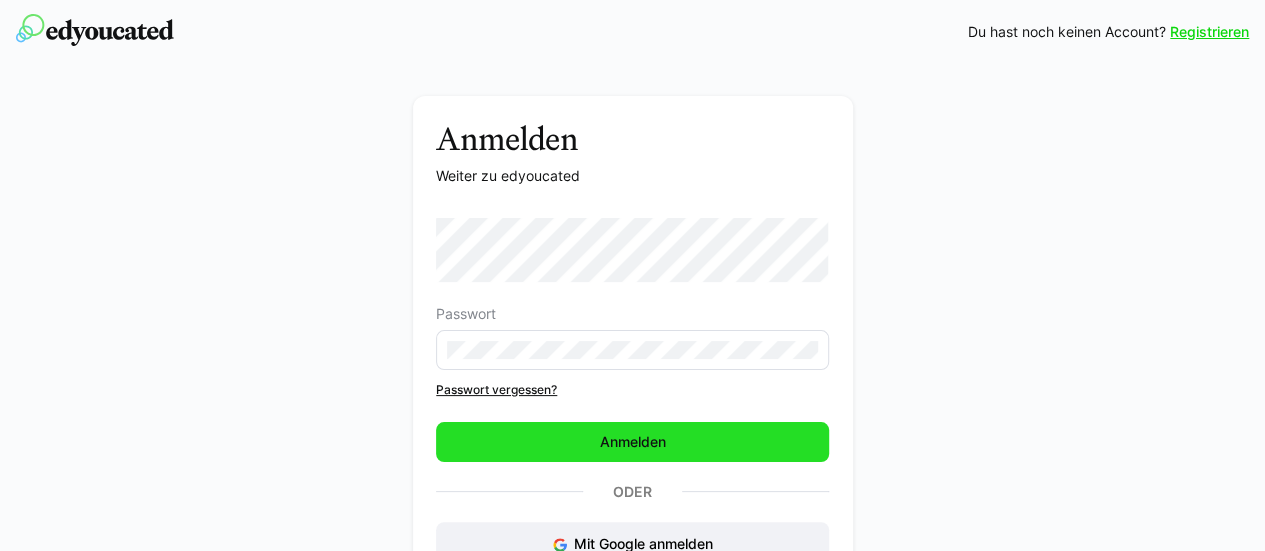 click on "Anmelden" 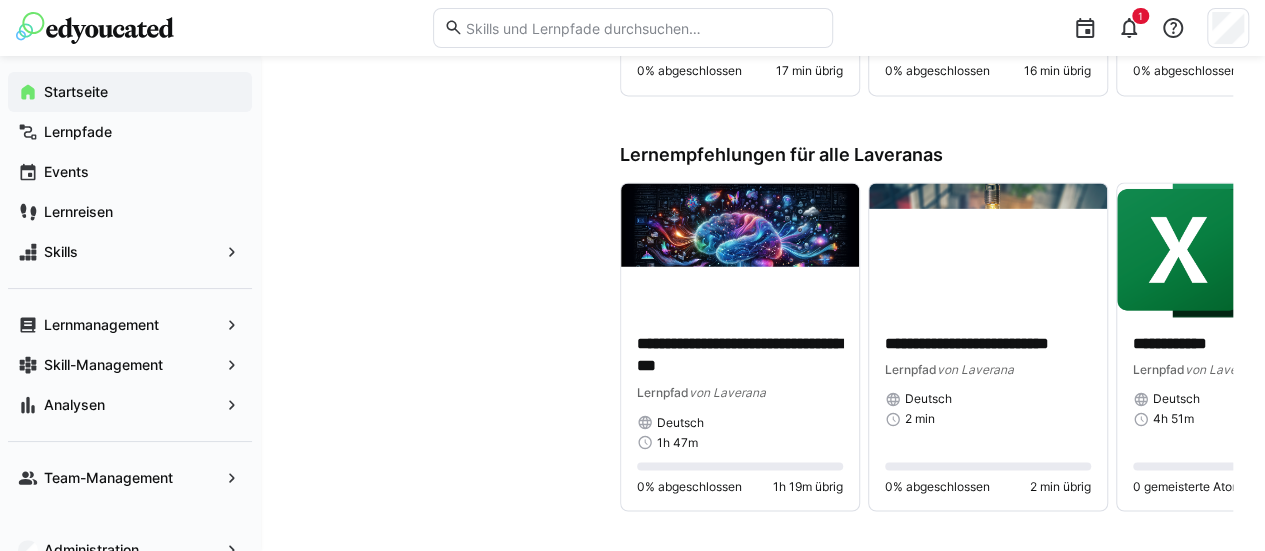 scroll, scrollTop: 1473, scrollLeft: 0, axis: vertical 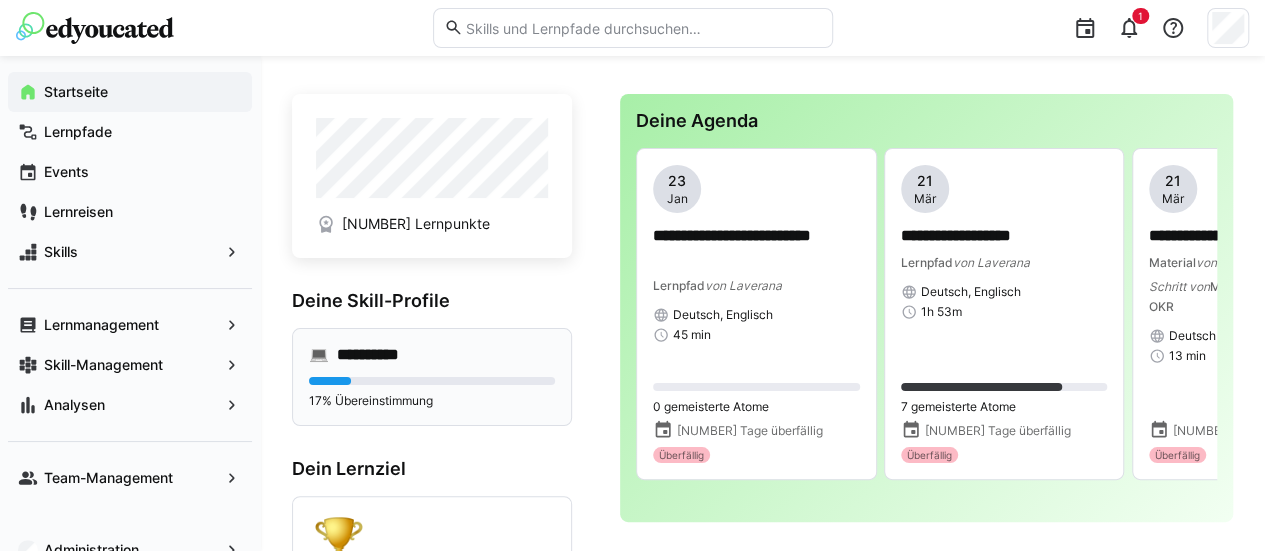 click on "**********" 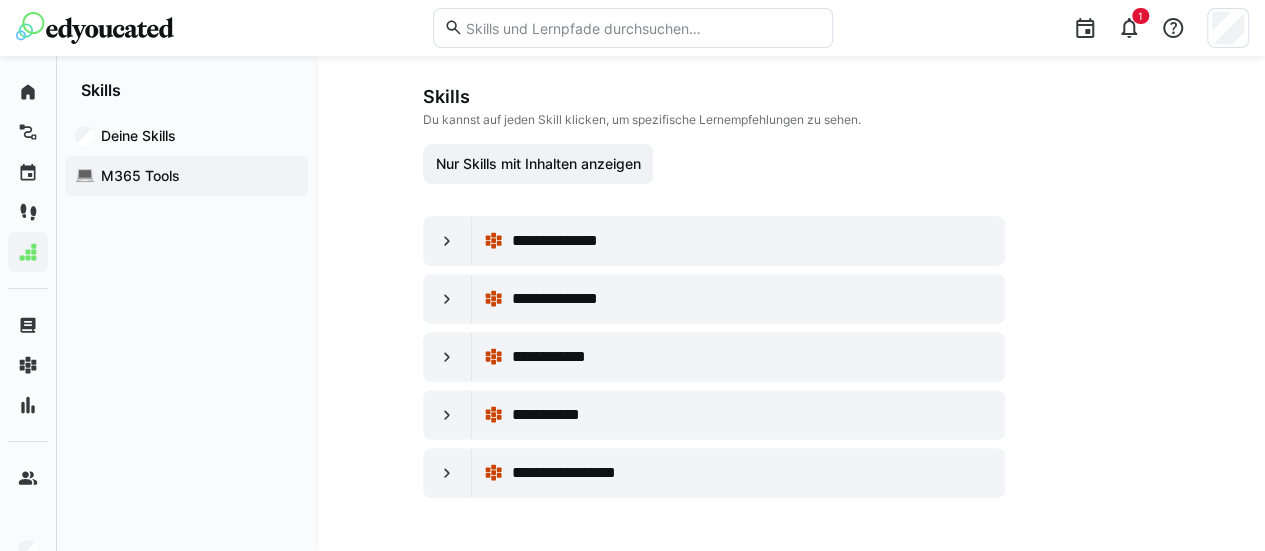 scroll, scrollTop: 202, scrollLeft: 0, axis: vertical 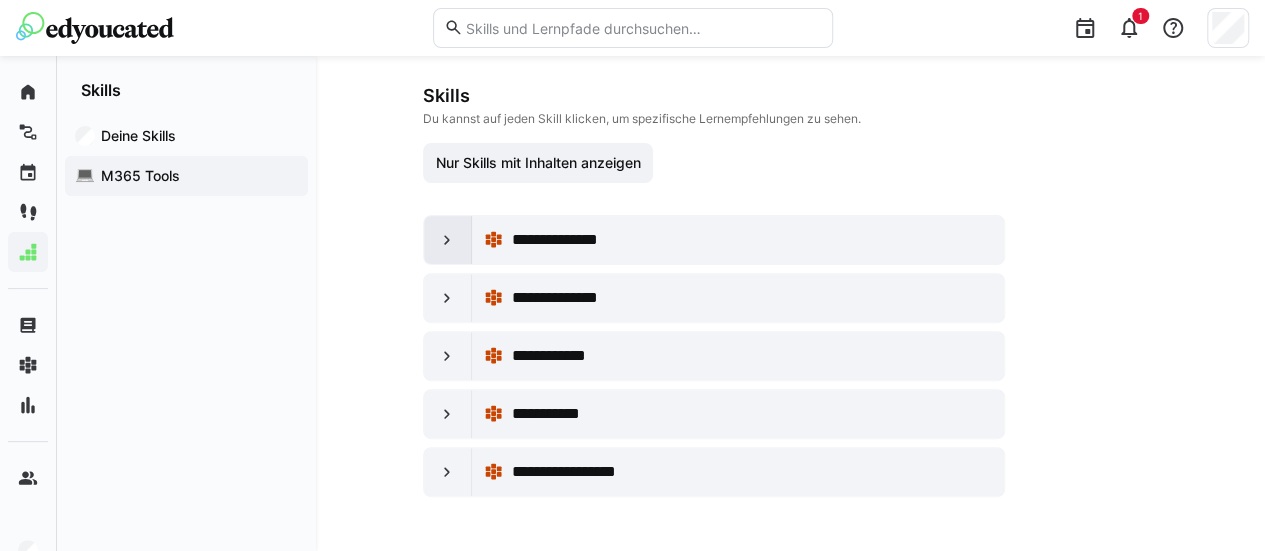 click 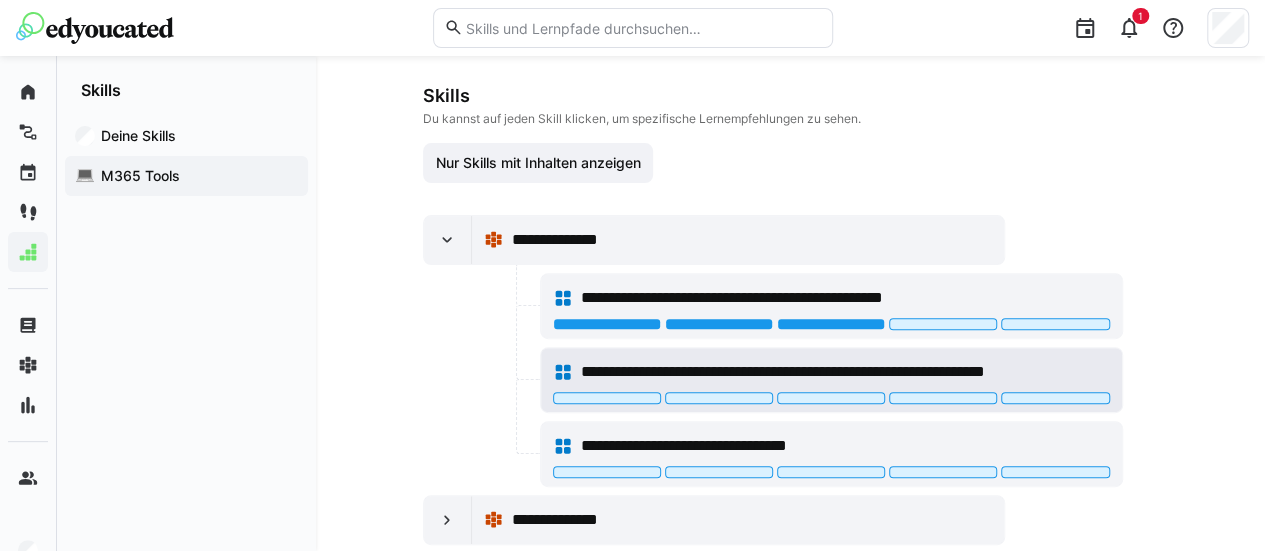 click 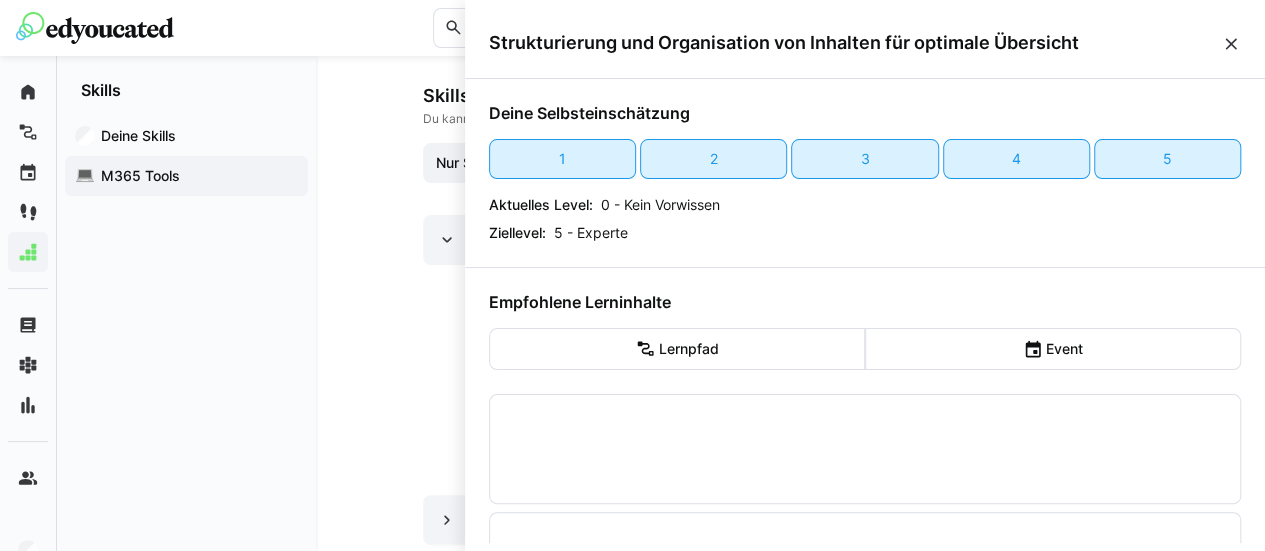 scroll, scrollTop: 0, scrollLeft: 0, axis: both 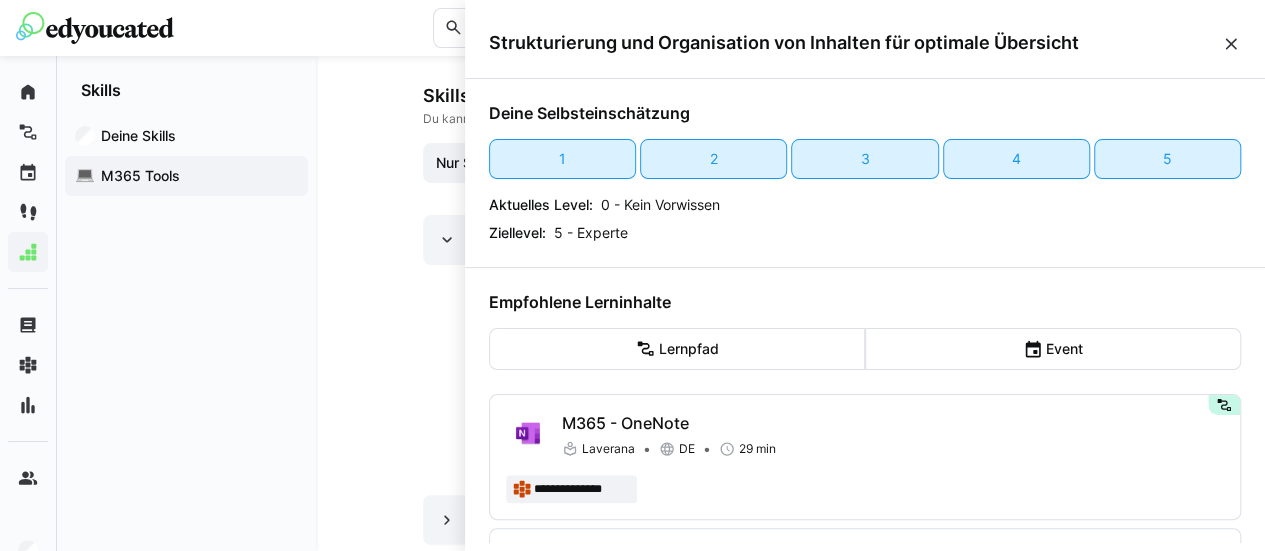 click at bounding box center [1231, 44] 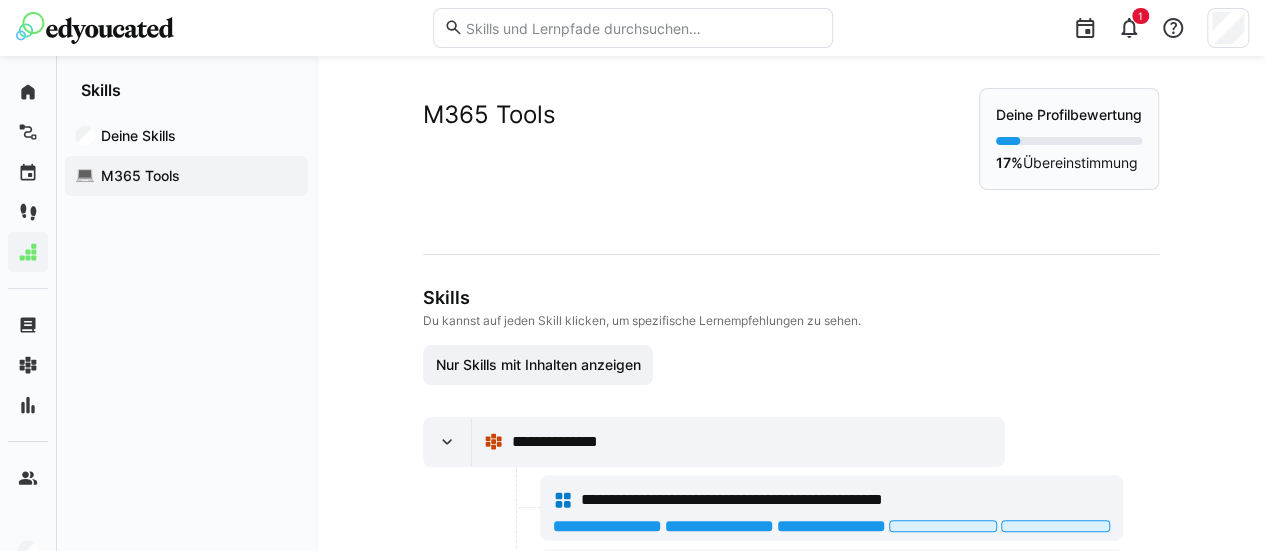 scroll, scrollTop: 202, scrollLeft: 0, axis: vertical 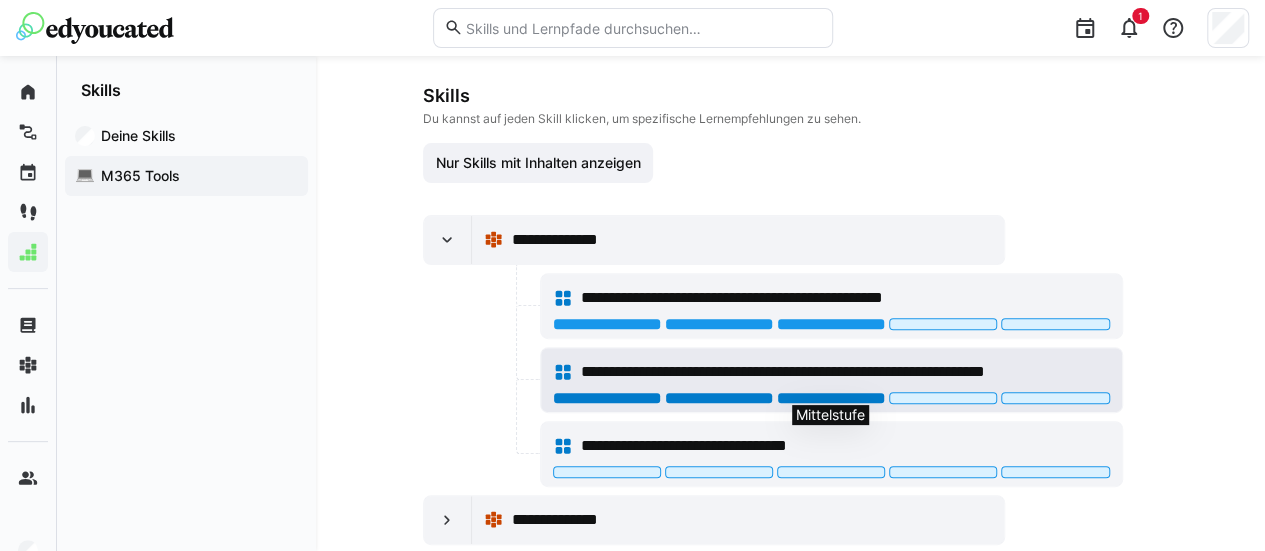click 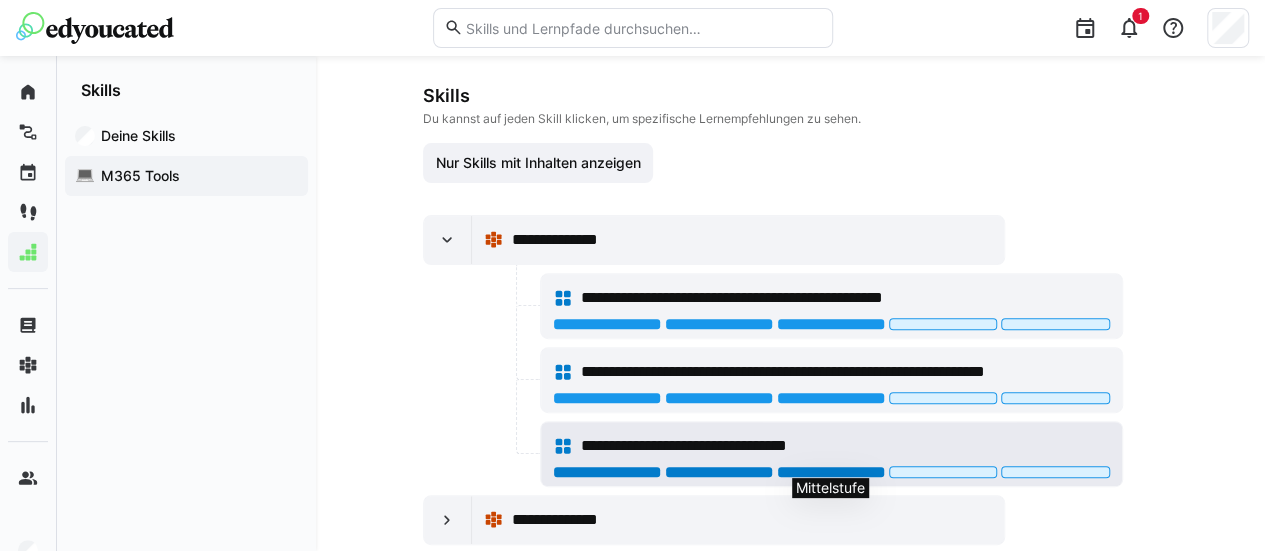 click 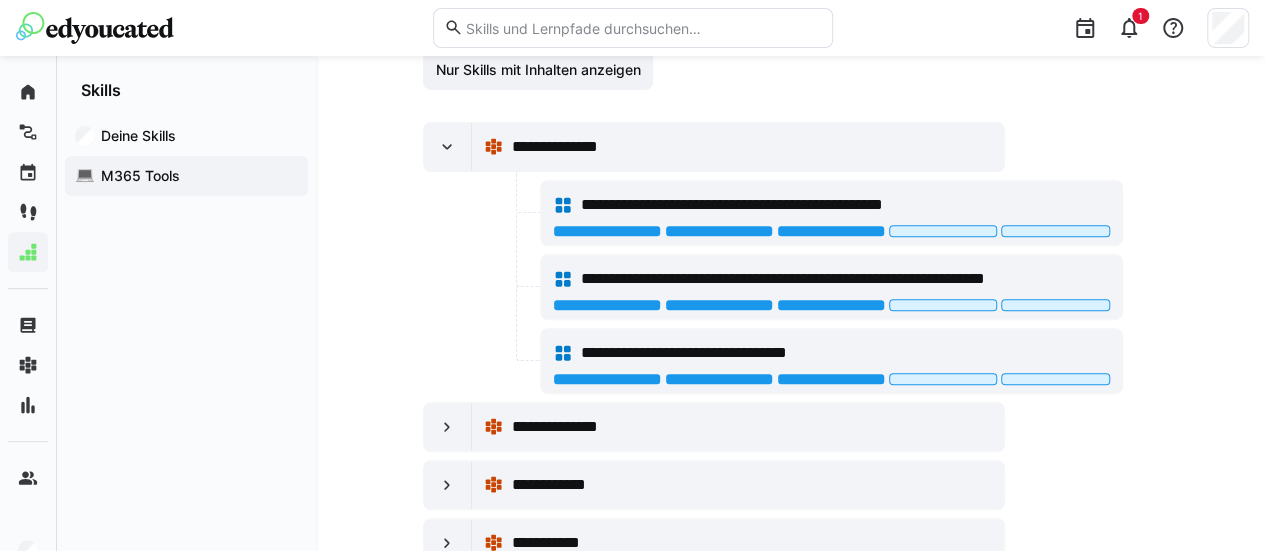 scroll, scrollTop: 303, scrollLeft: 0, axis: vertical 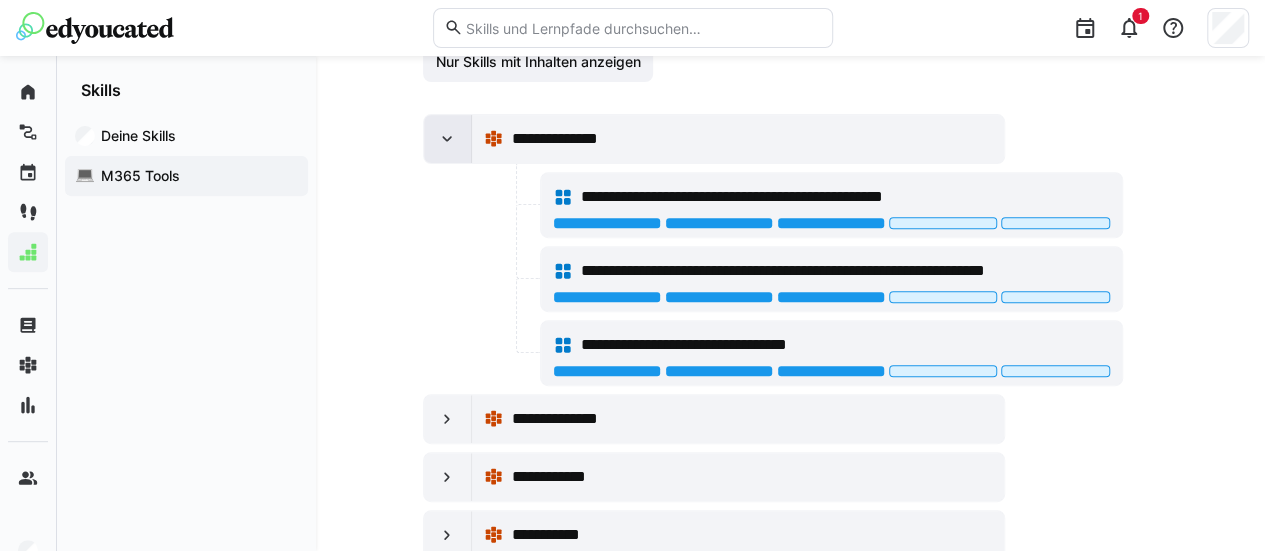 click 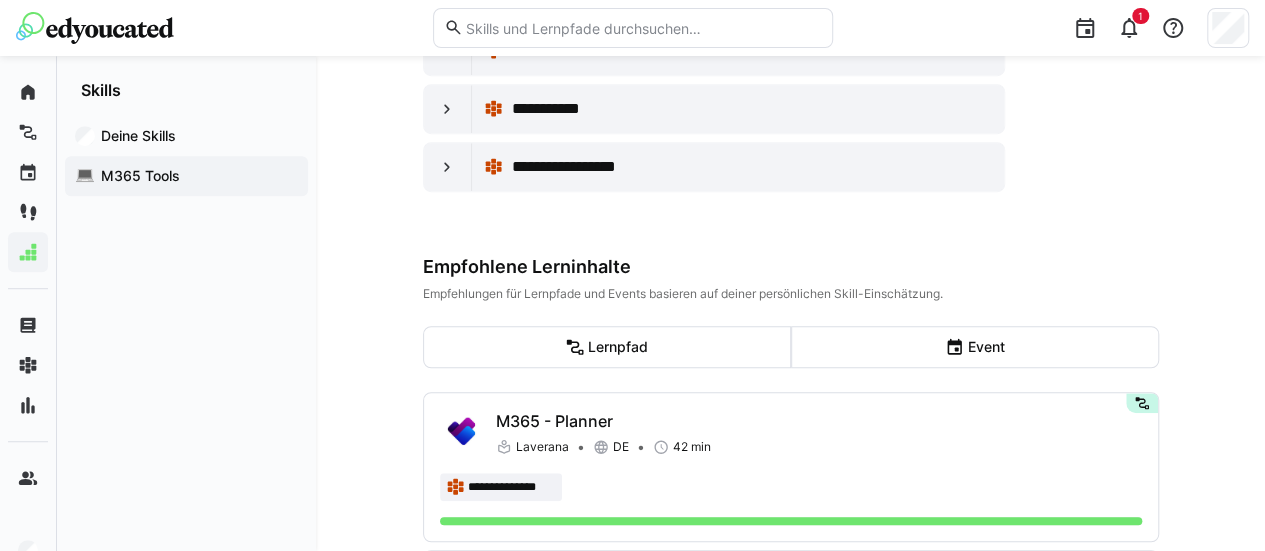 scroll, scrollTop: 508, scrollLeft: 0, axis: vertical 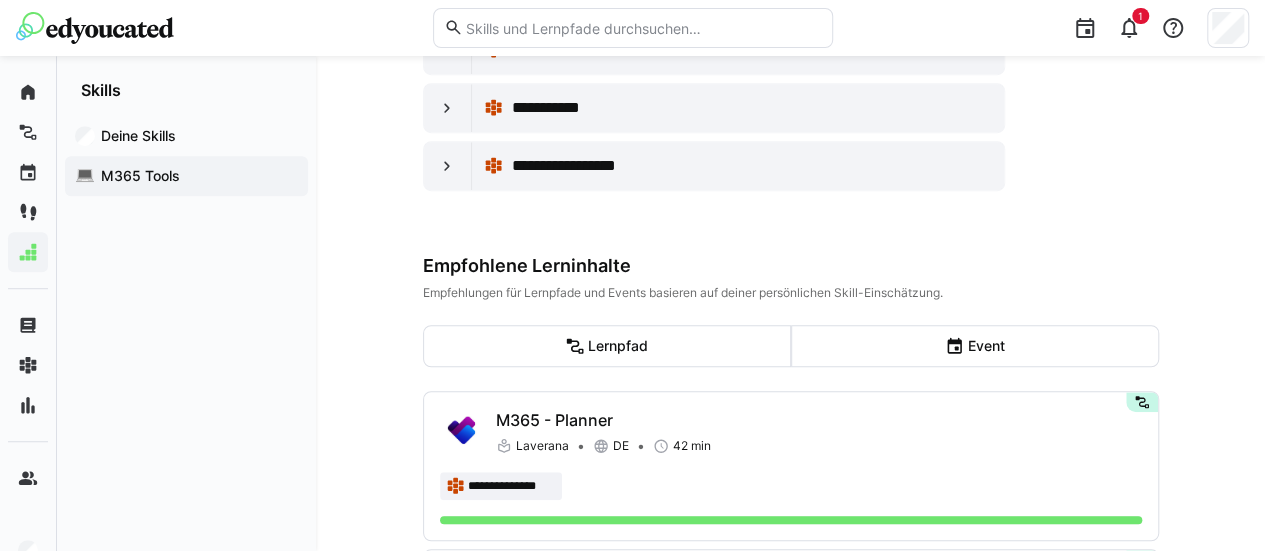 click on "**********" 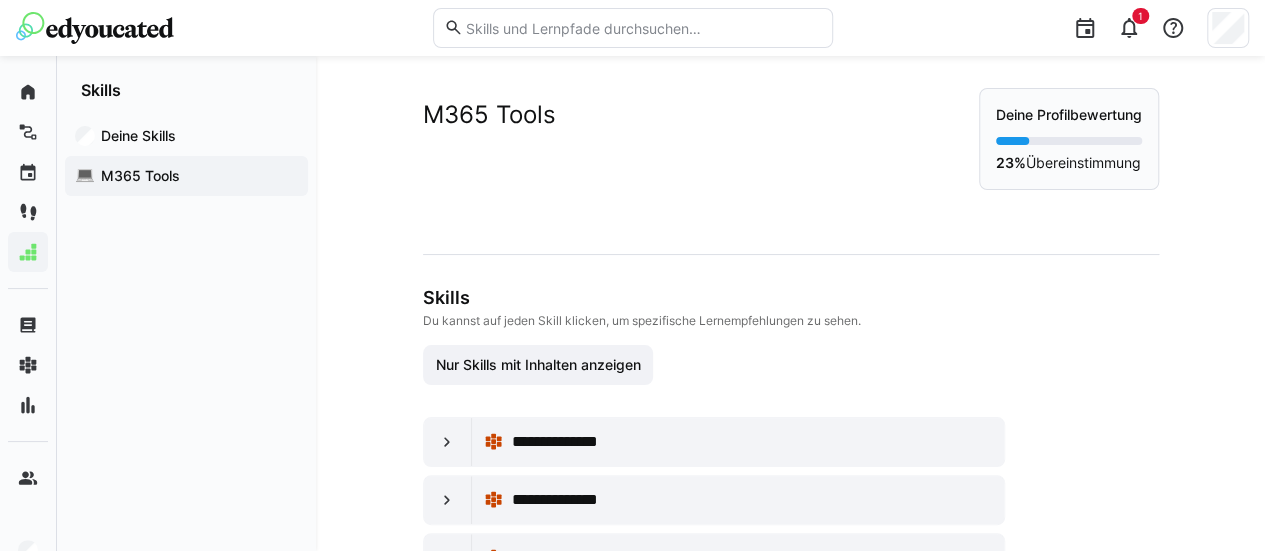 click 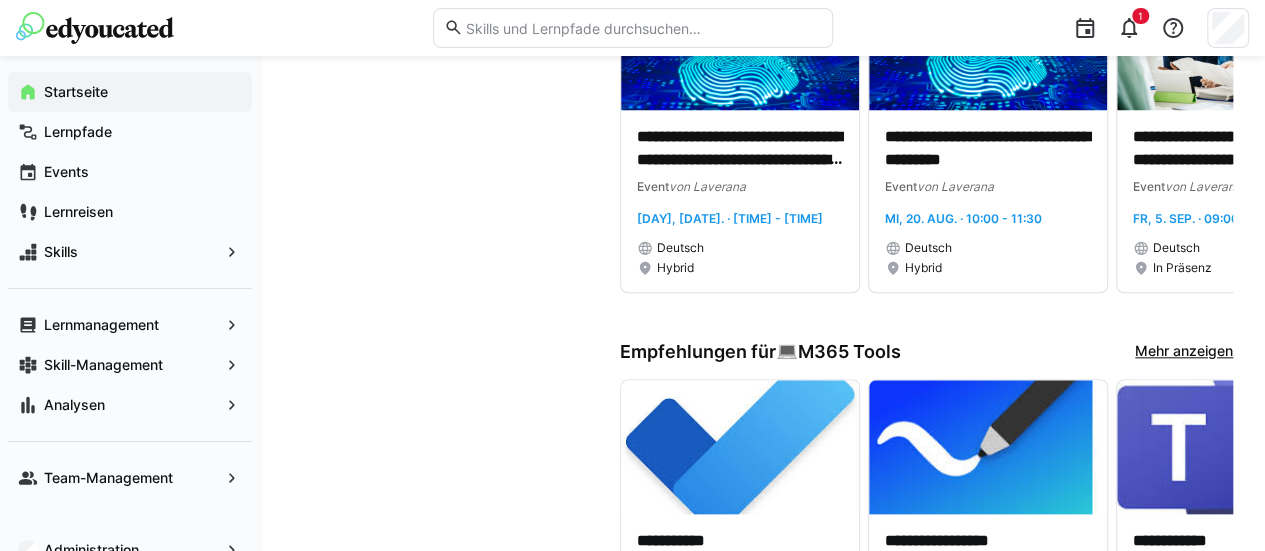 scroll, scrollTop: 1117, scrollLeft: 0, axis: vertical 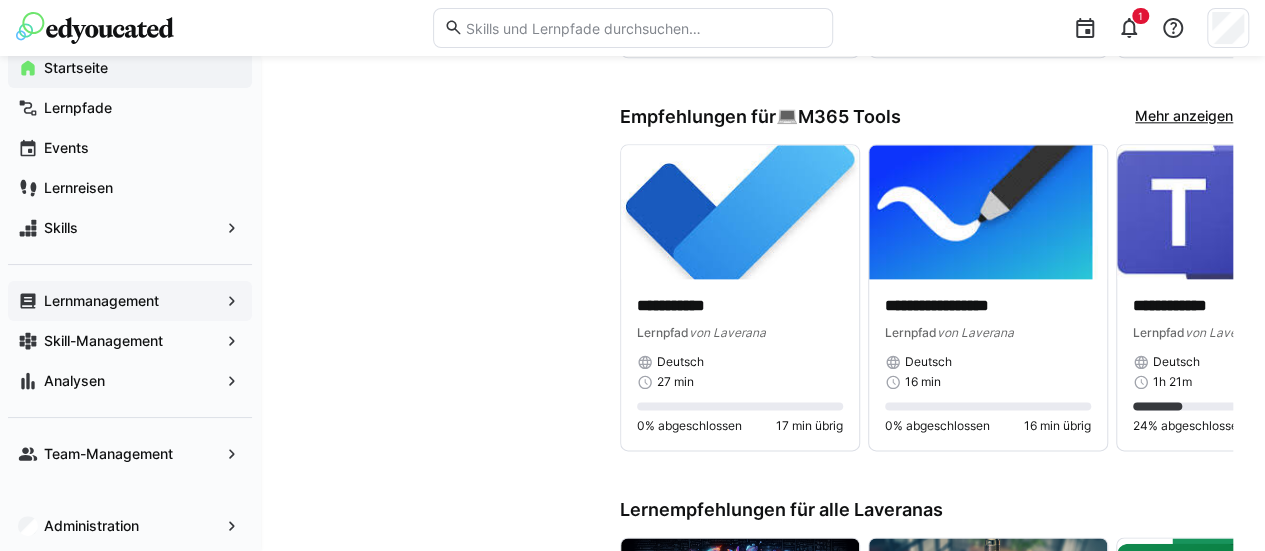 click on "Lernmanagement" 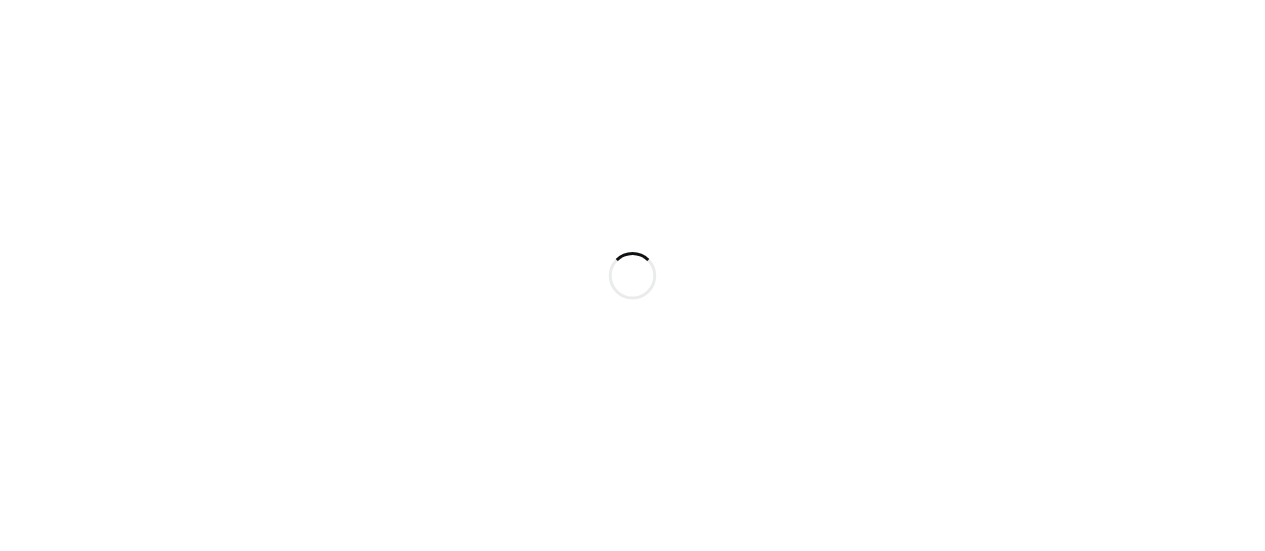 scroll, scrollTop: 0, scrollLeft: 0, axis: both 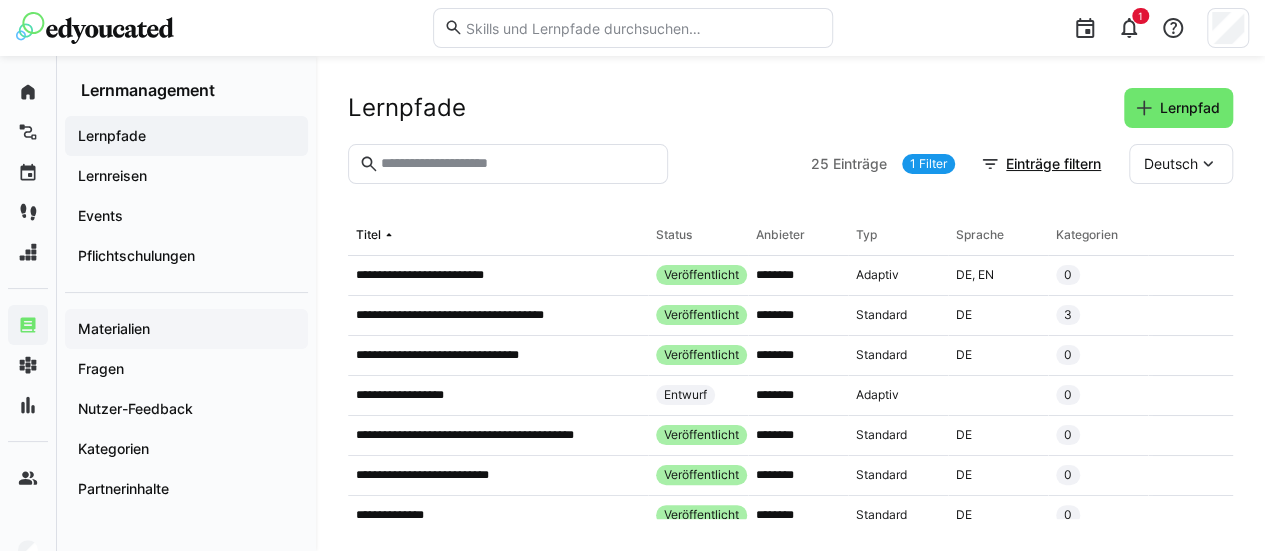 click on "Materialien" 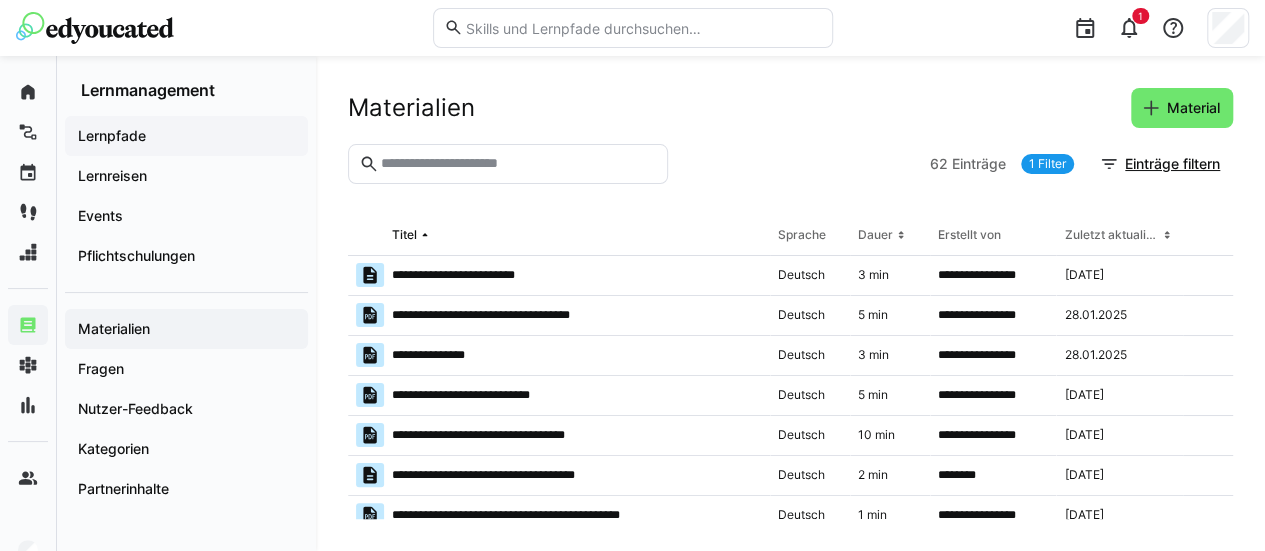 click on "Lernpfade" 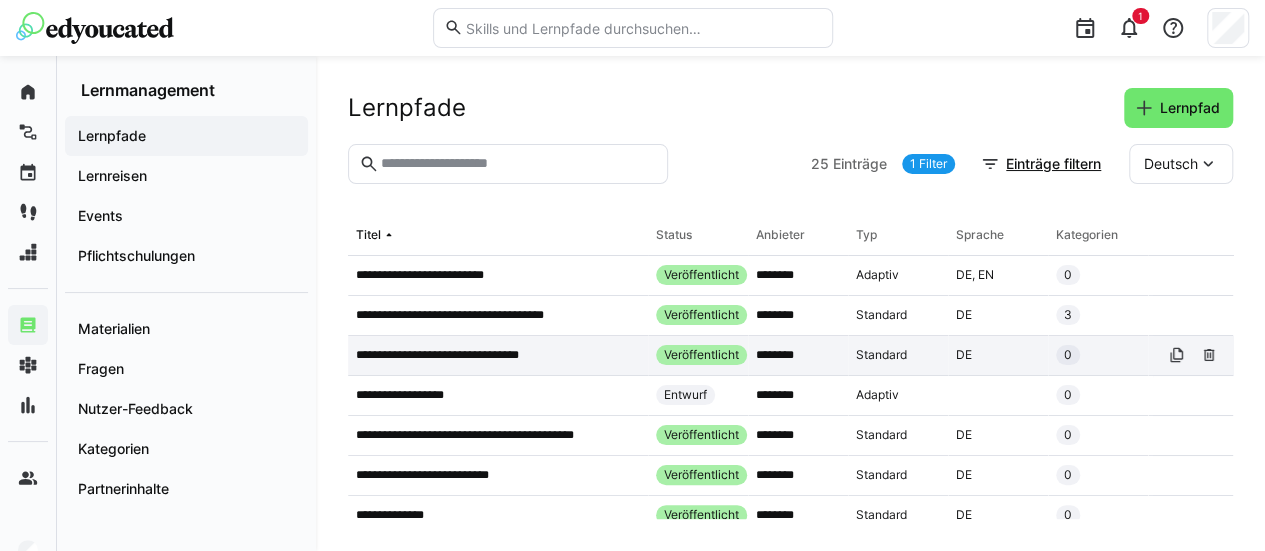 click on "**********" 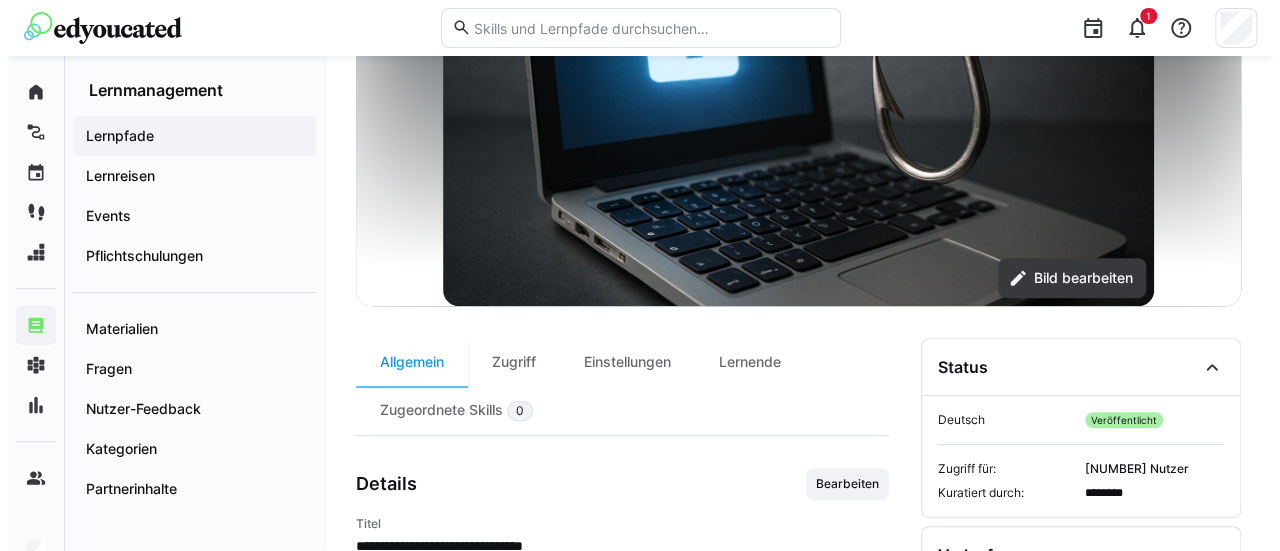 scroll, scrollTop: 0, scrollLeft: 0, axis: both 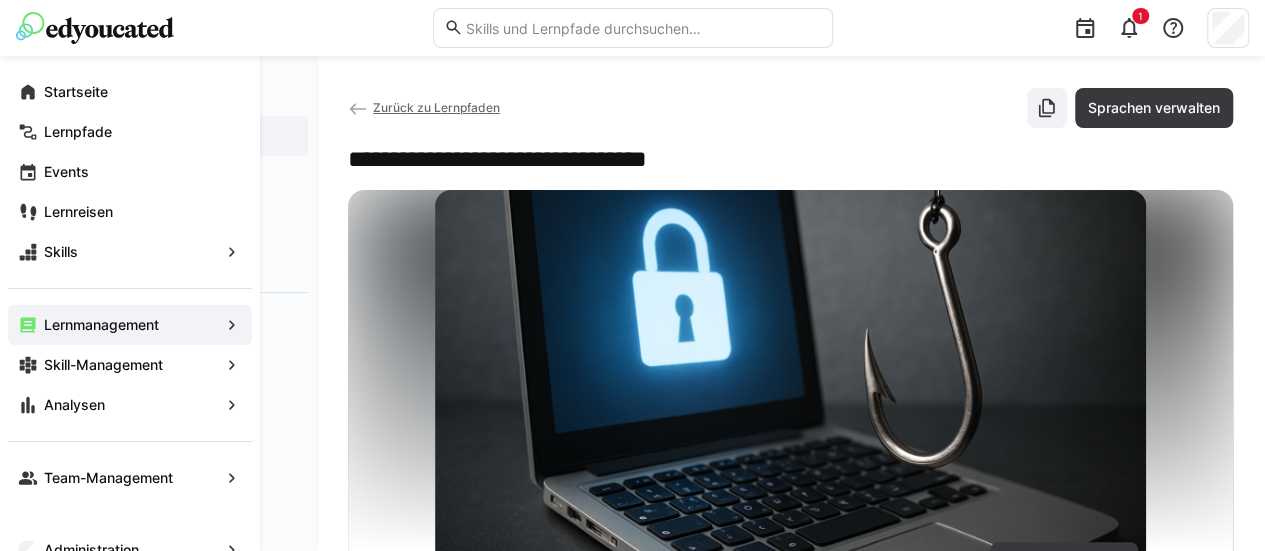 click on "Startseite" 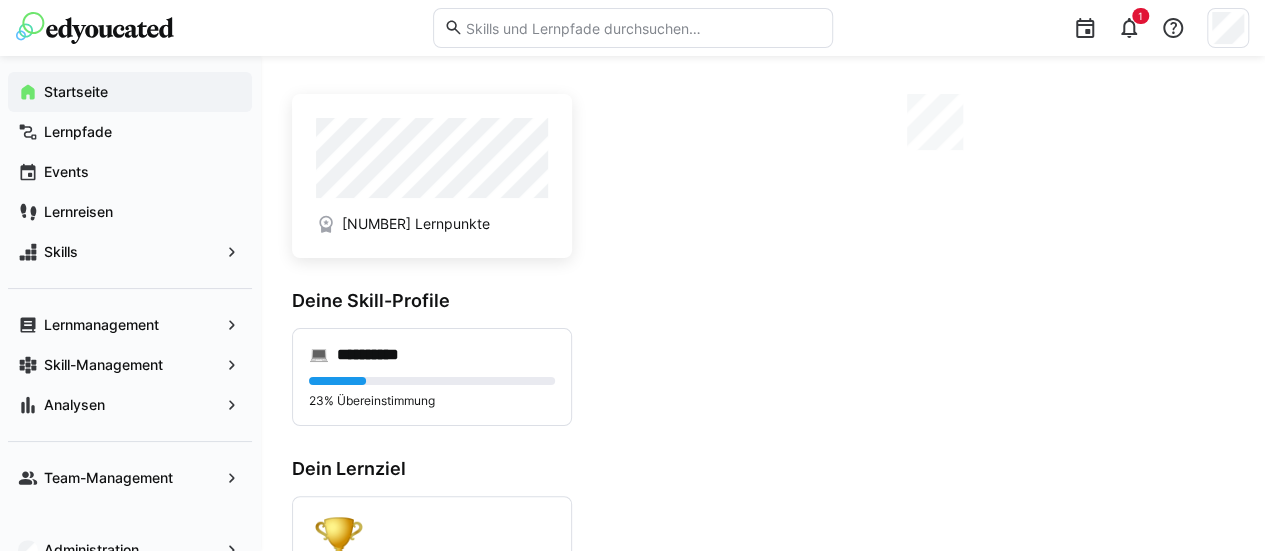 click 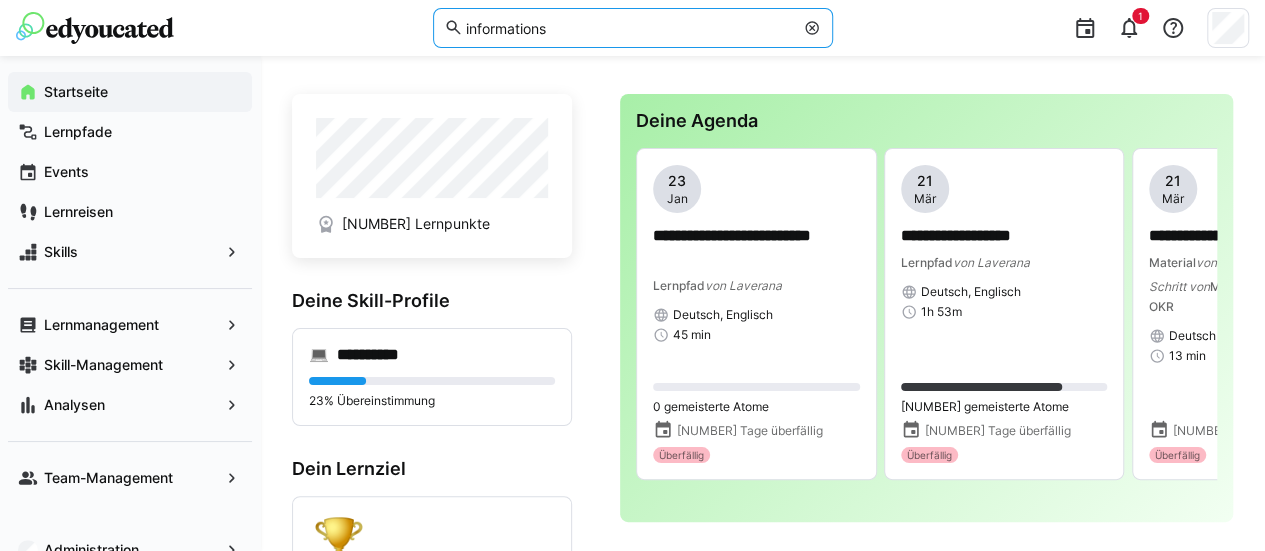 type on "informations" 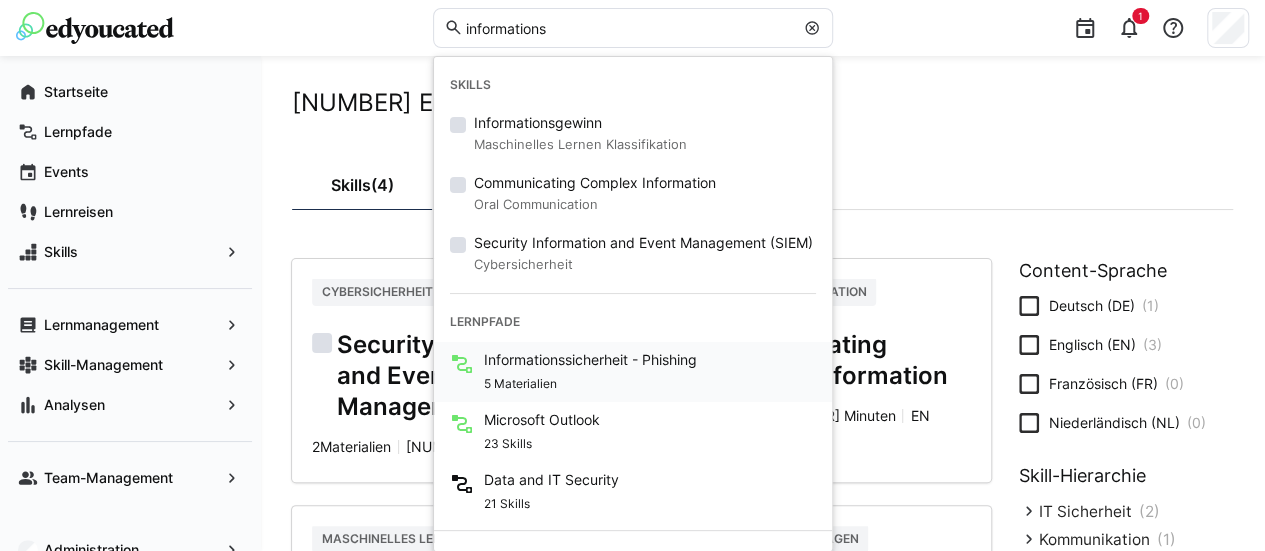 click on "Informationssicherheit - Phishing" 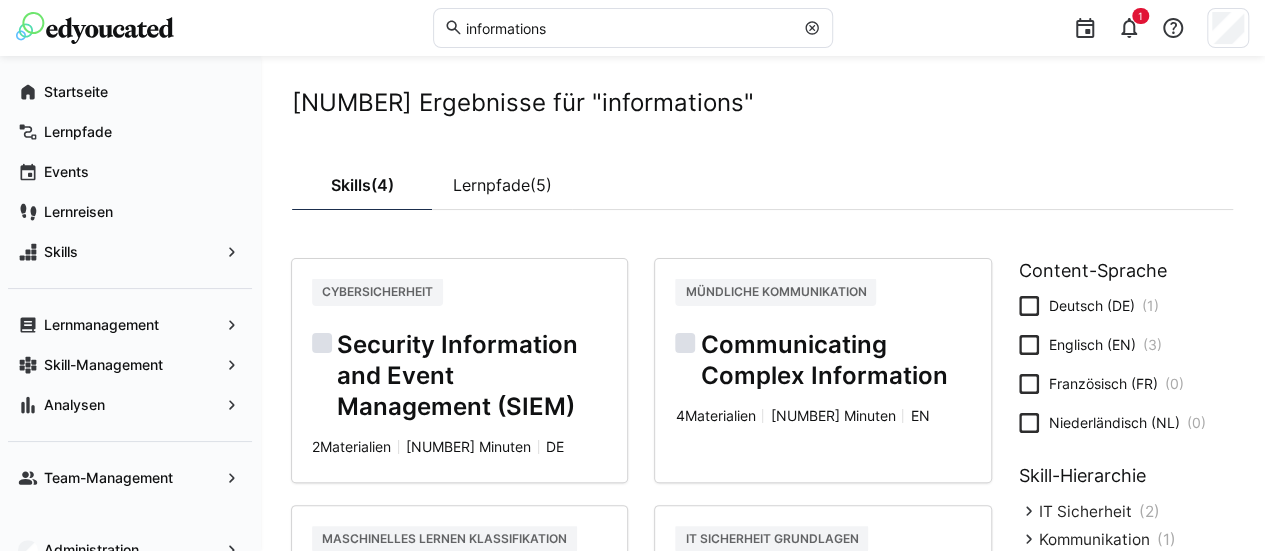 type 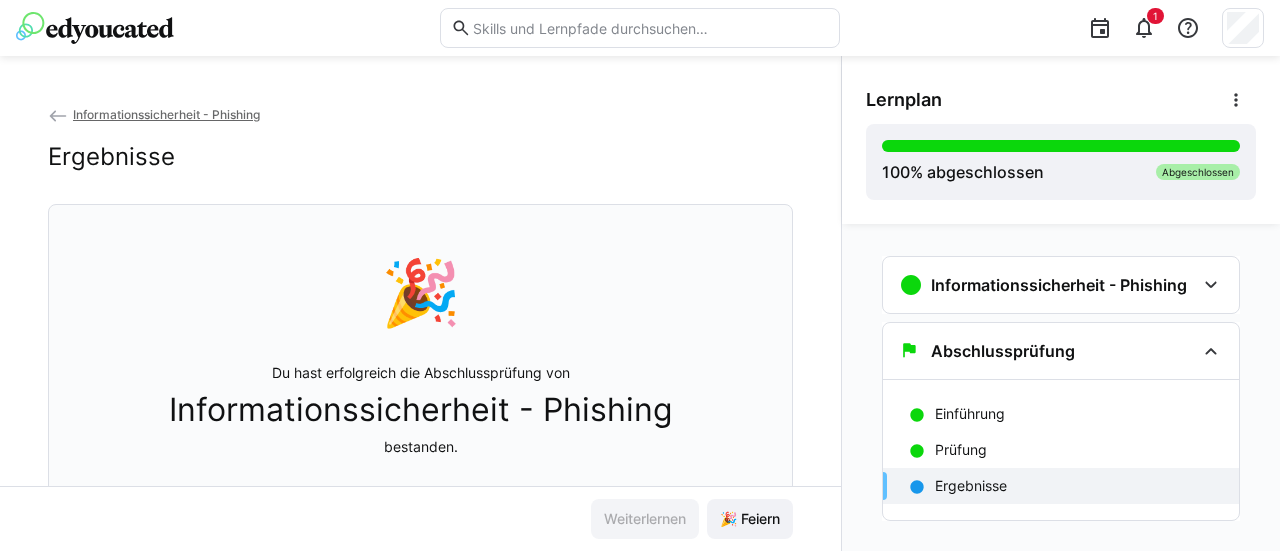 scroll, scrollTop: 218, scrollLeft: 0, axis: vertical 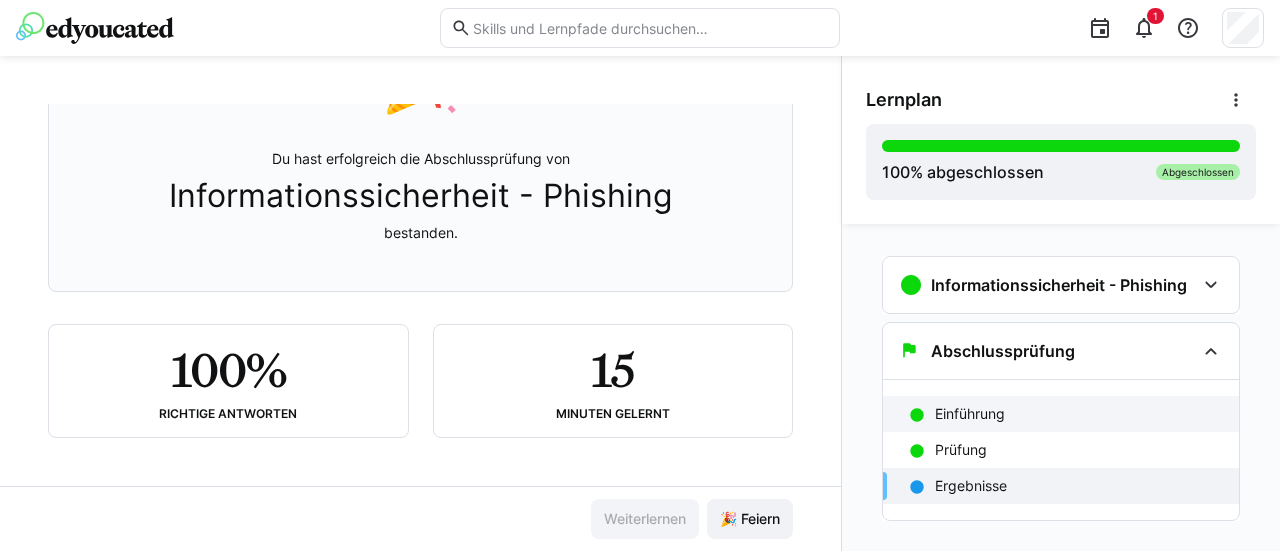 click on "Einführung" 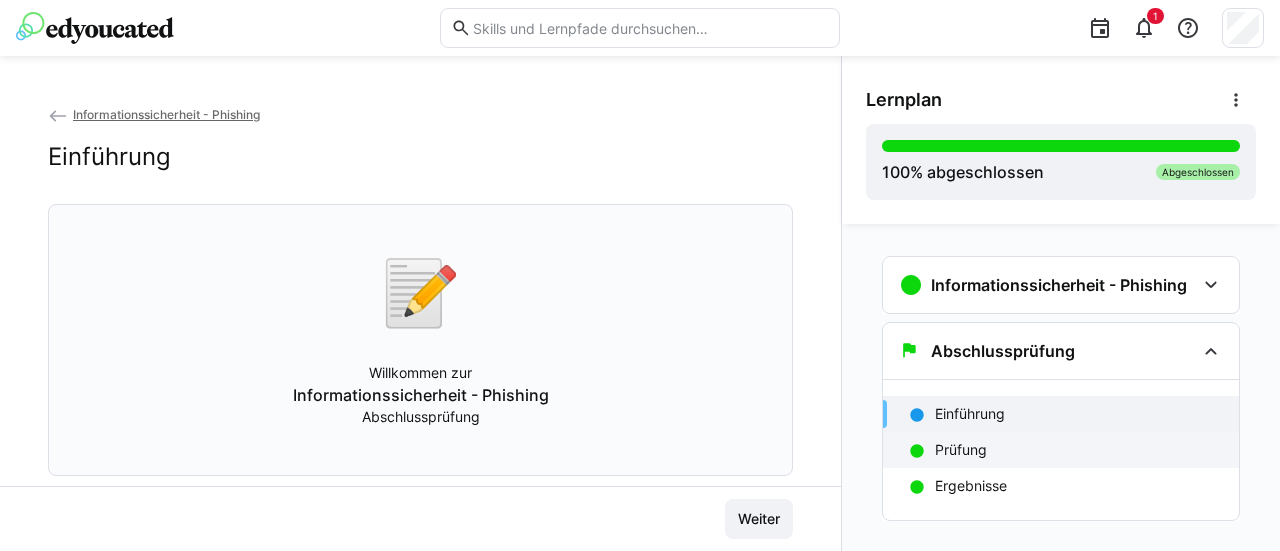 click on "Prüfung" 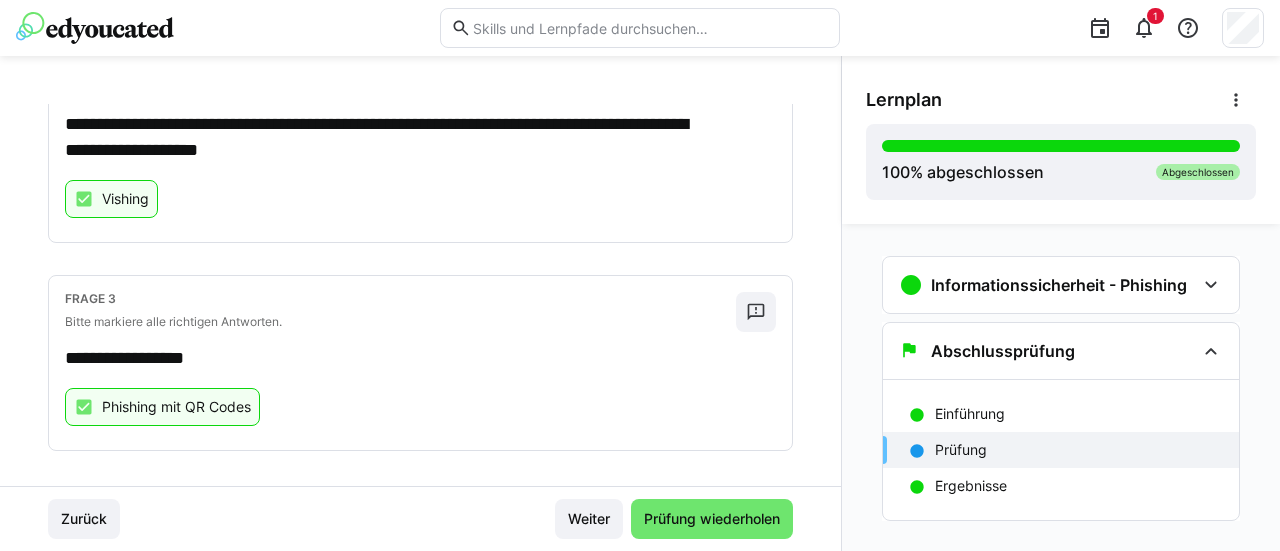 scroll, scrollTop: 0, scrollLeft: 0, axis: both 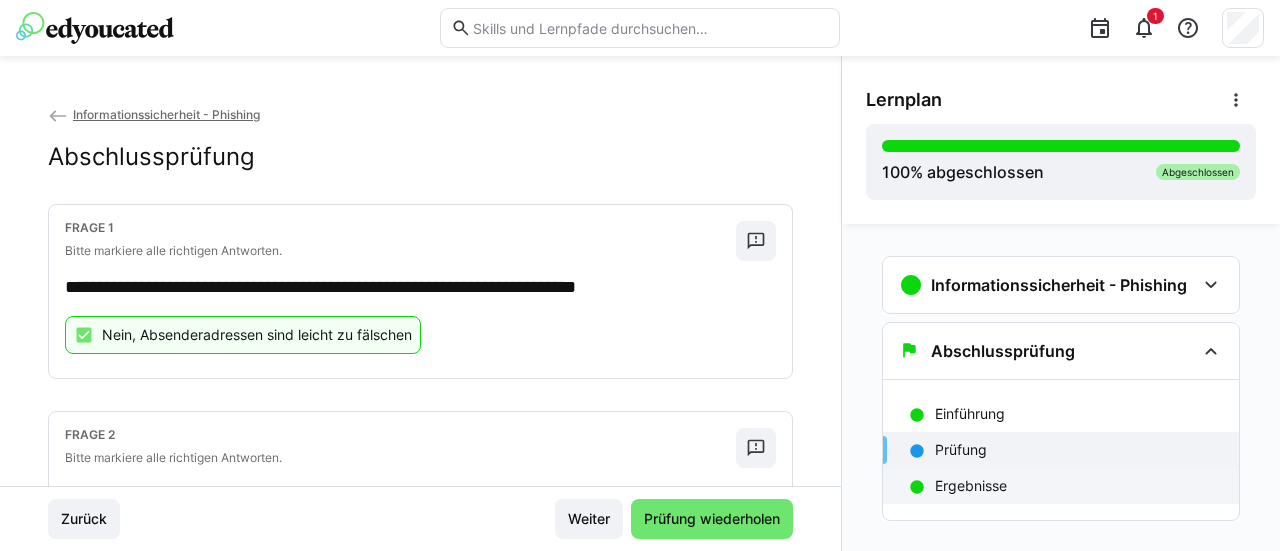 click on "Ergebnisse" 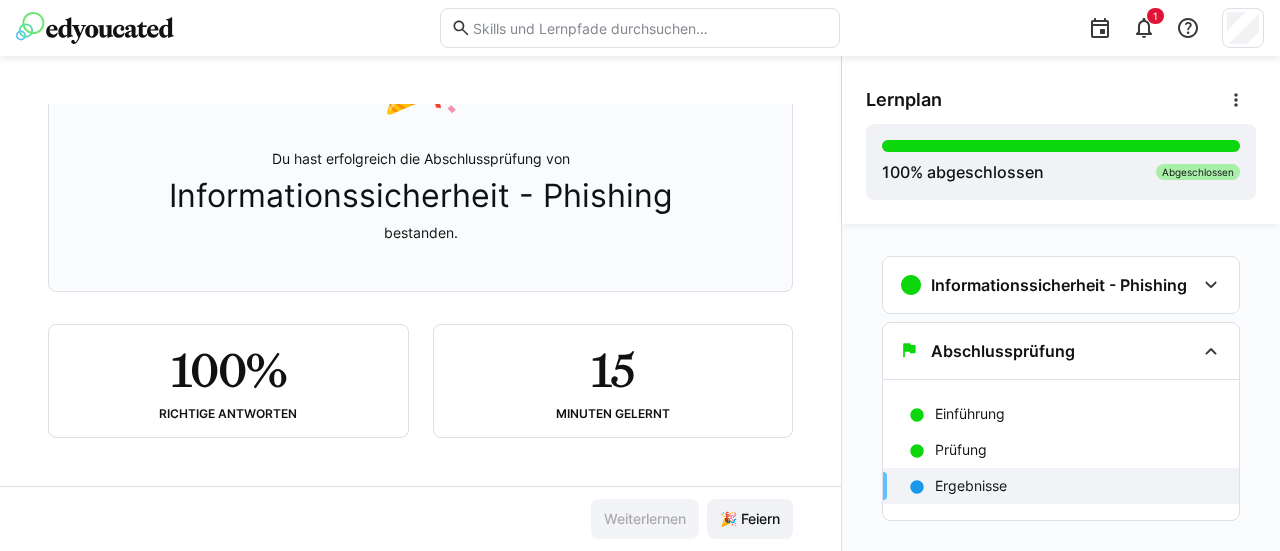 scroll, scrollTop: 0, scrollLeft: 0, axis: both 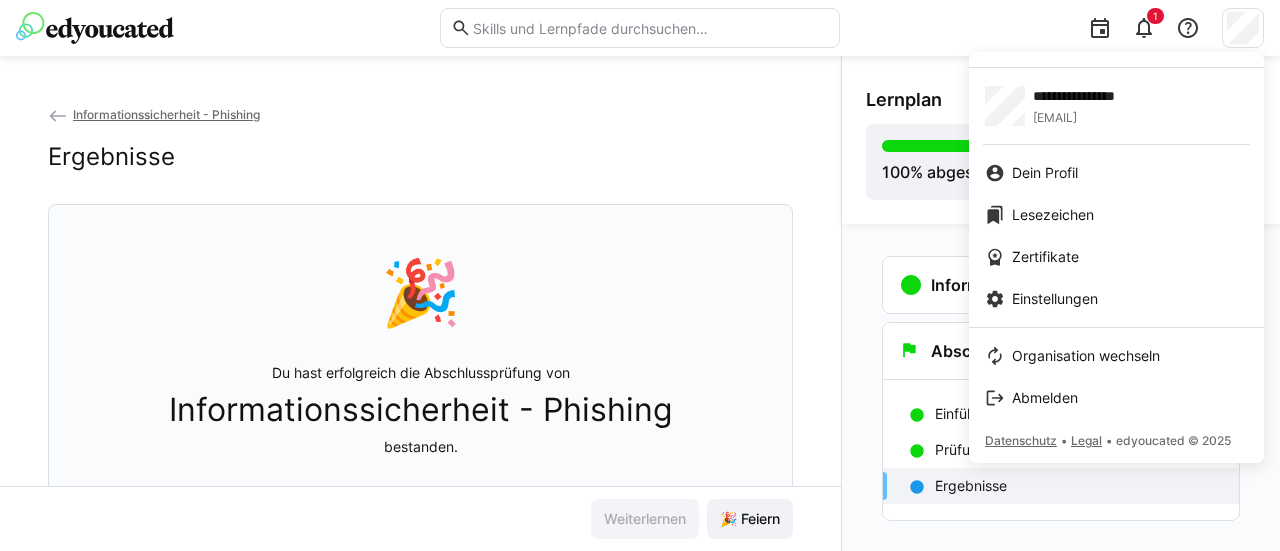 click at bounding box center [640, 275] 